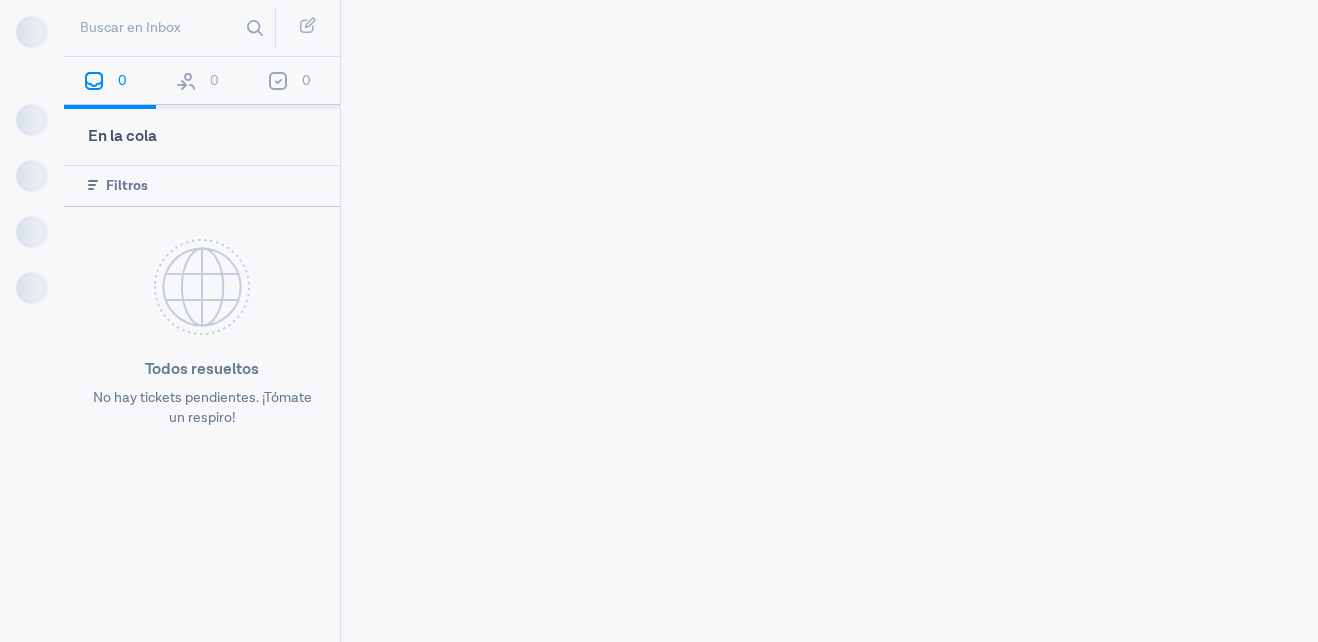 scroll, scrollTop: 0, scrollLeft: 0, axis: both 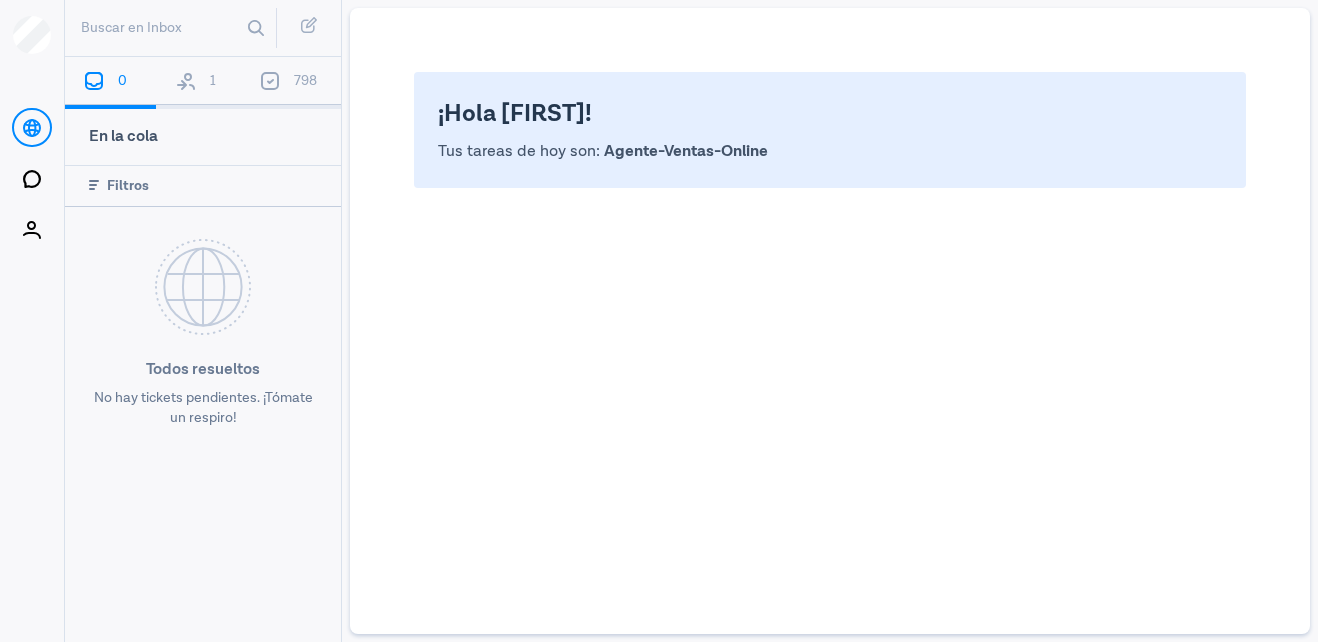 click on "1" at bounding box center [201, 83] 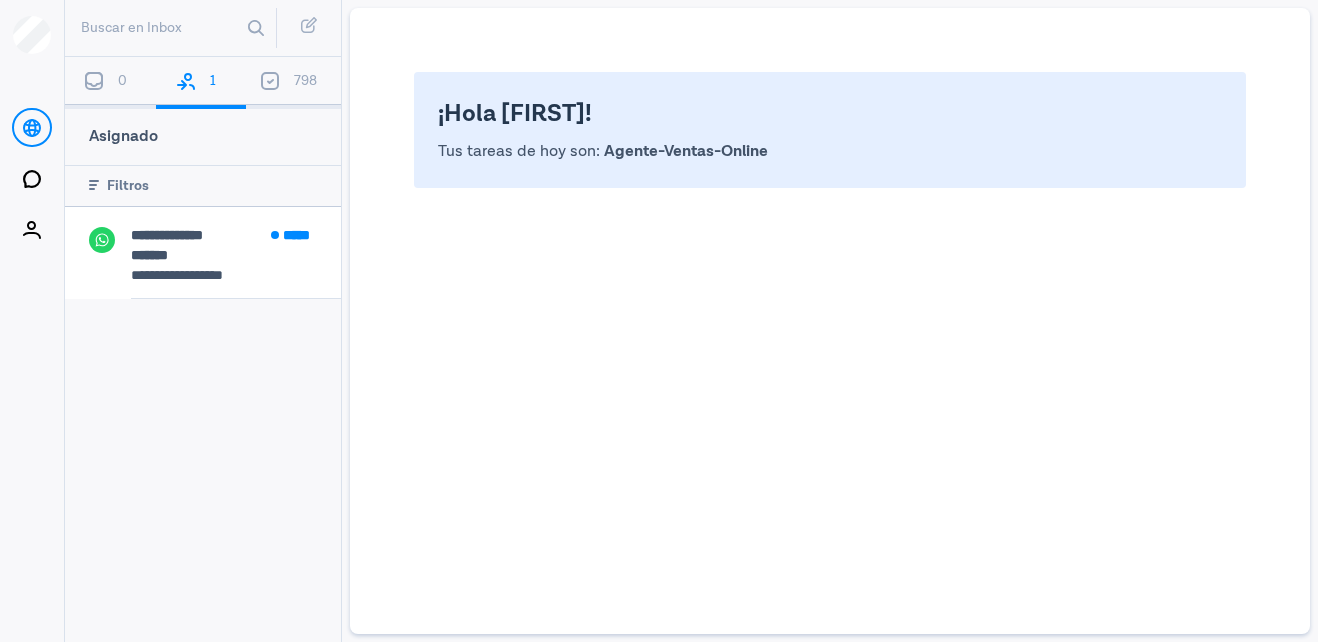 drag, startPoint x: 181, startPoint y: 251, endPoint x: 330, endPoint y: 305, distance: 158.48344 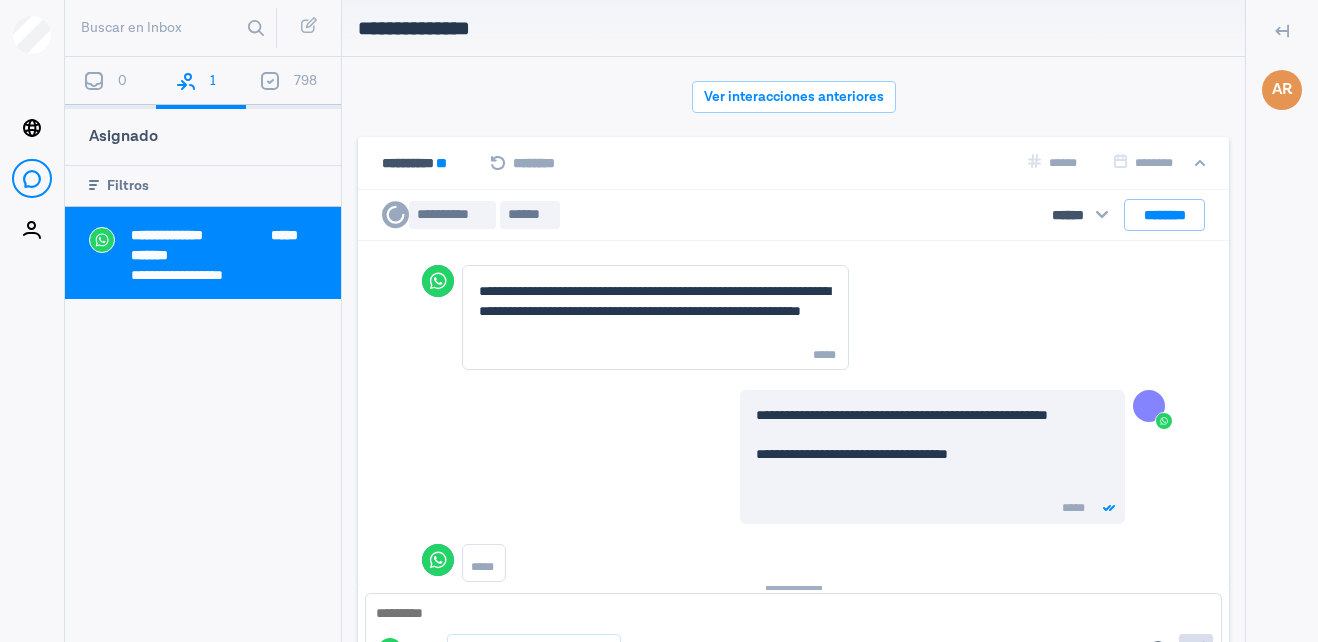 scroll, scrollTop: 628, scrollLeft: 0, axis: vertical 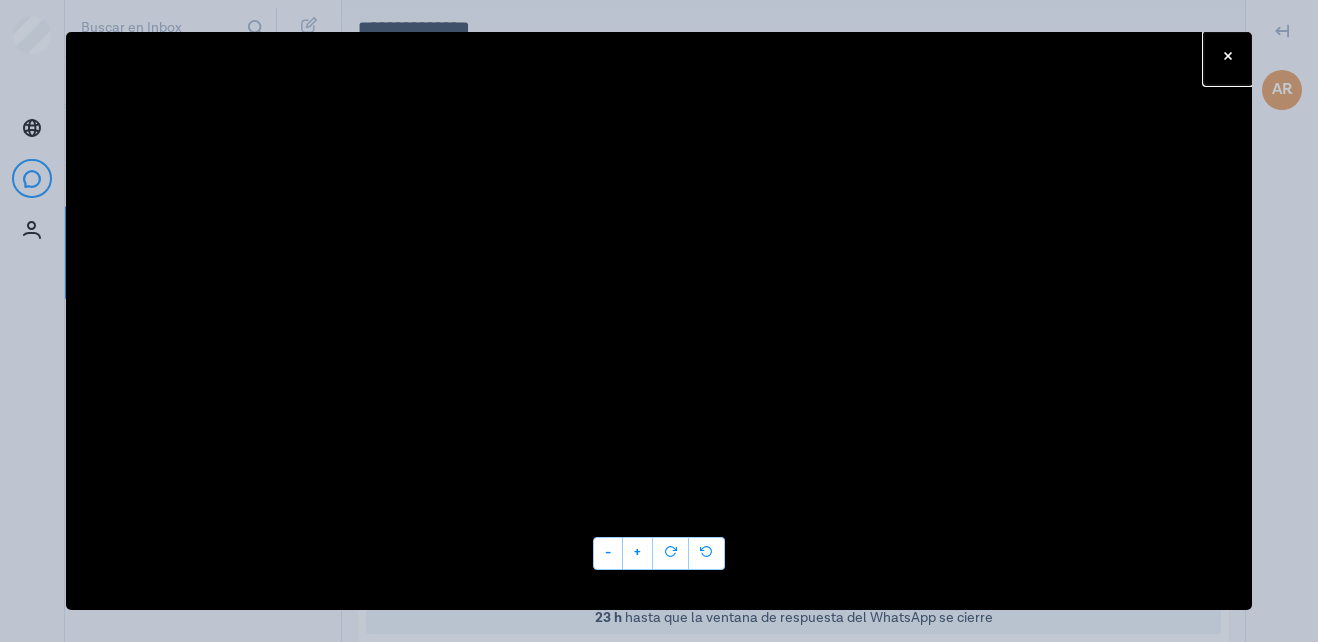 click on "- +" at bounding box center [659, 321] 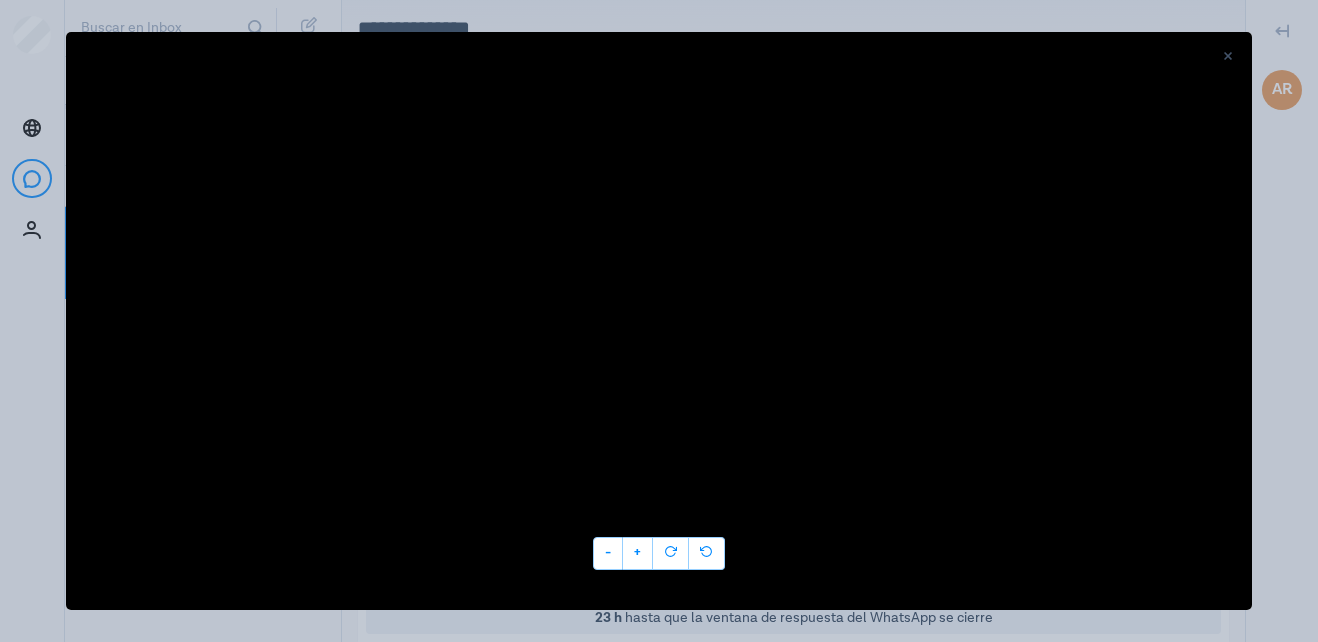 click at bounding box center (1228, 56) 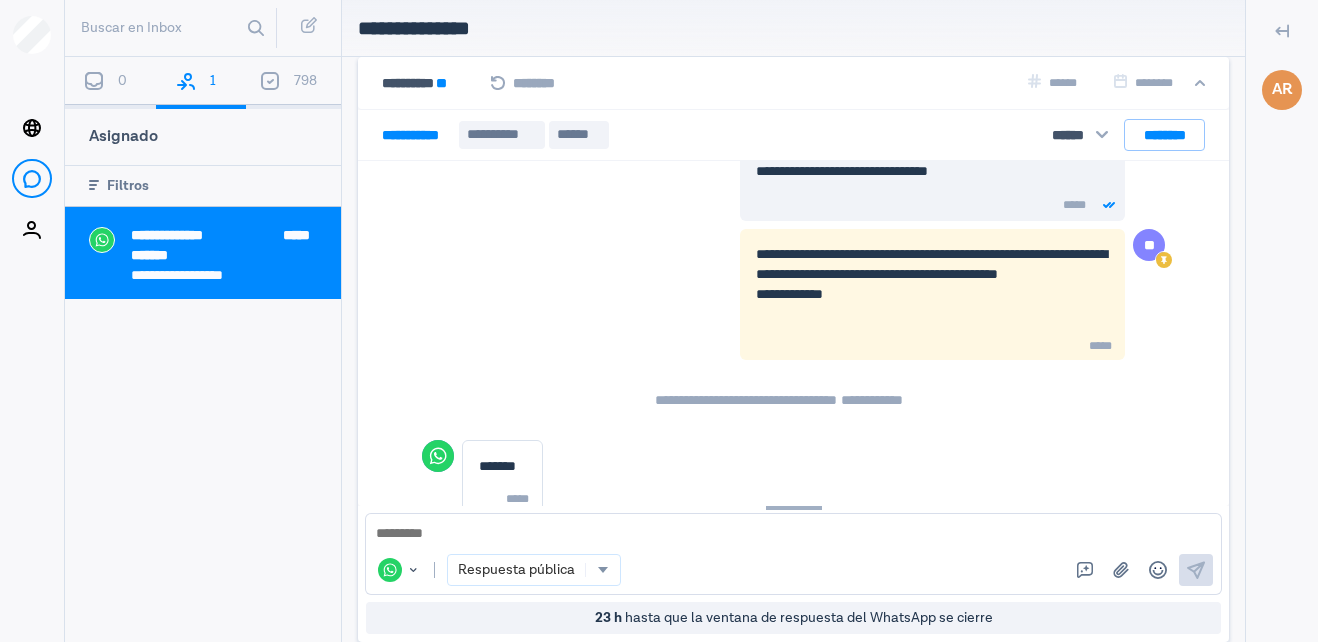 scroll, scrollTop: 966, scrollLeft: 0, axis: vertical 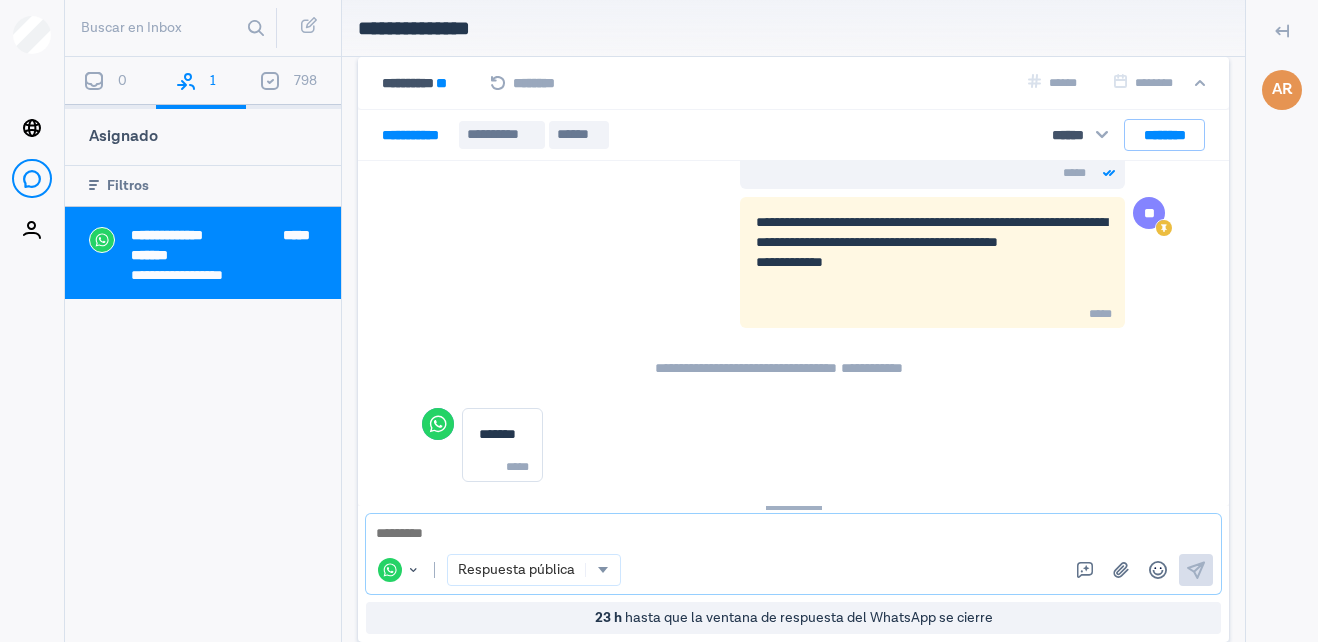 click at bounding box center (793, 534) 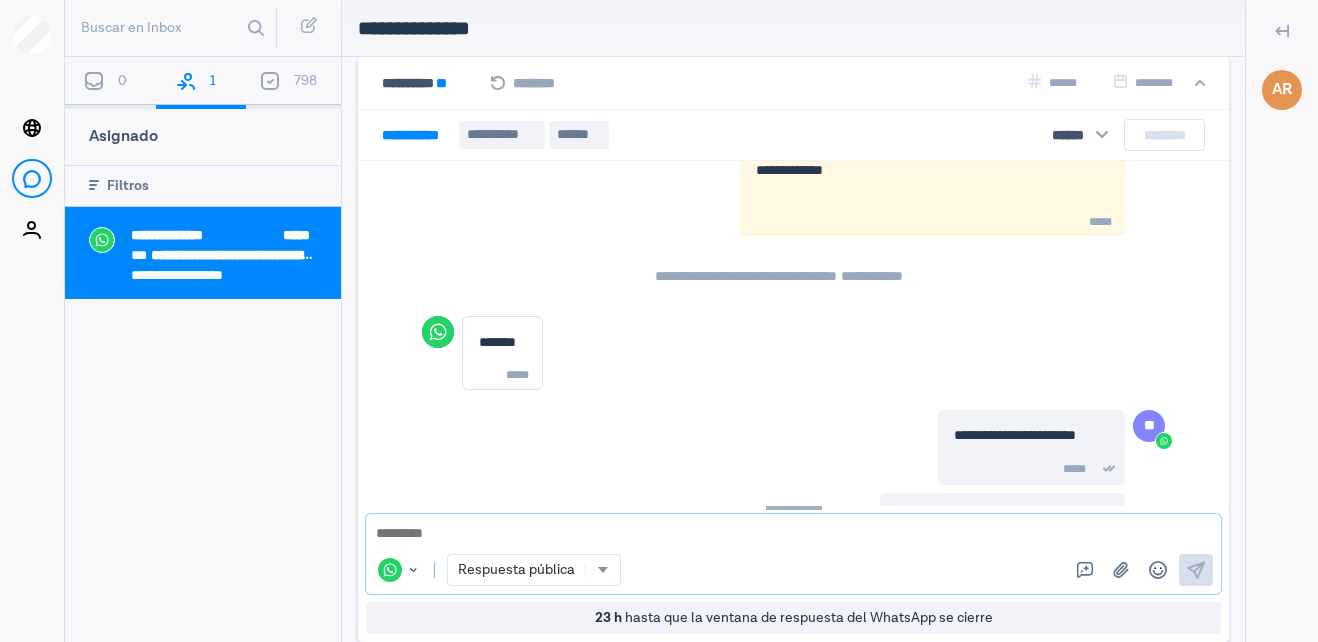 scroll, scrollTop: 1145, scrollLeft: 0, axis: vertical 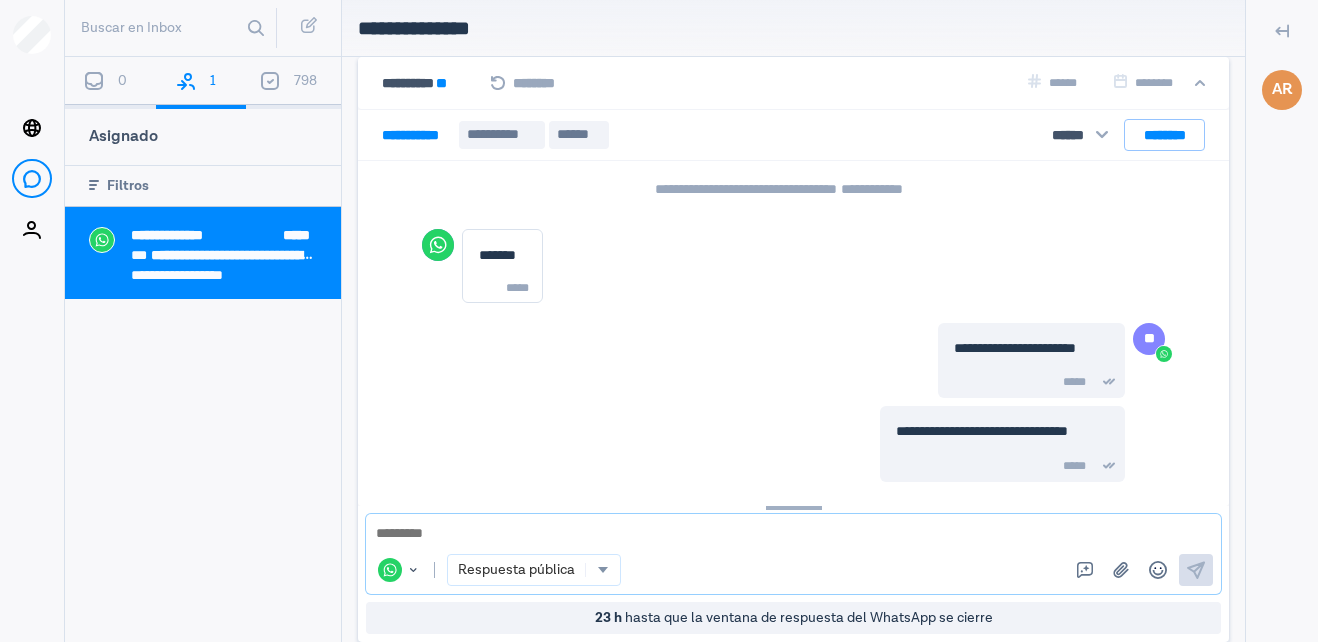click at bounding box center [786, 534] 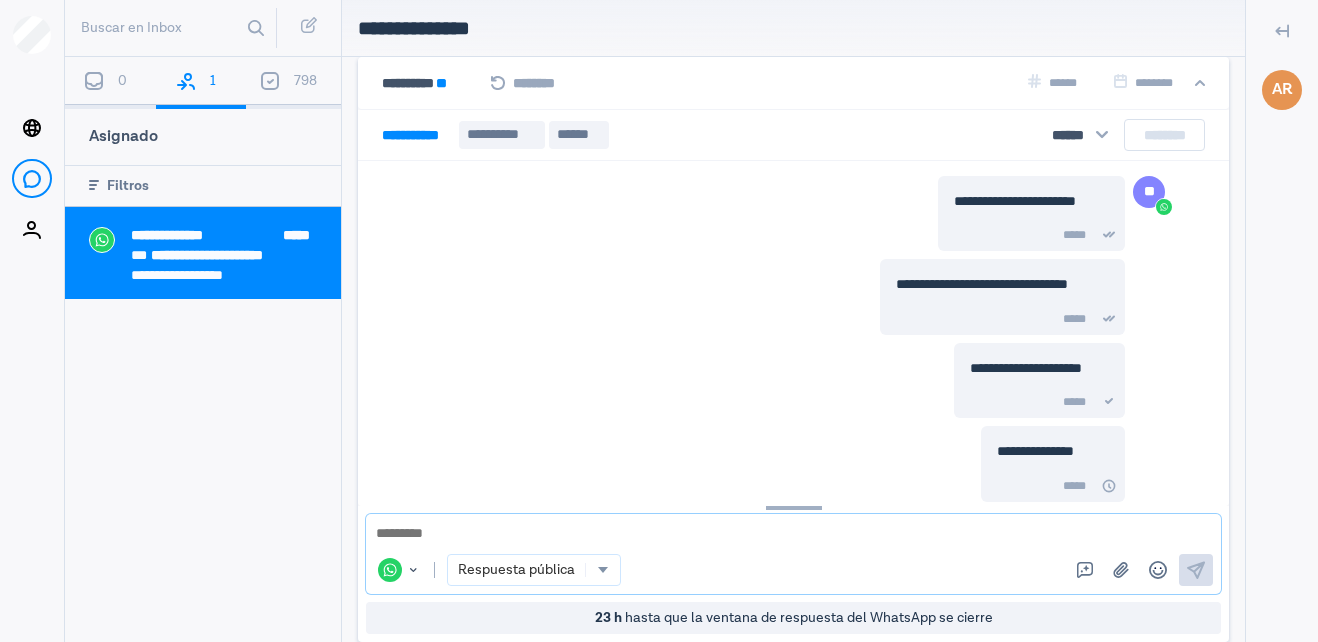 scroll, scrollTop: 1312, scrollLeft: 0, axis: vertical 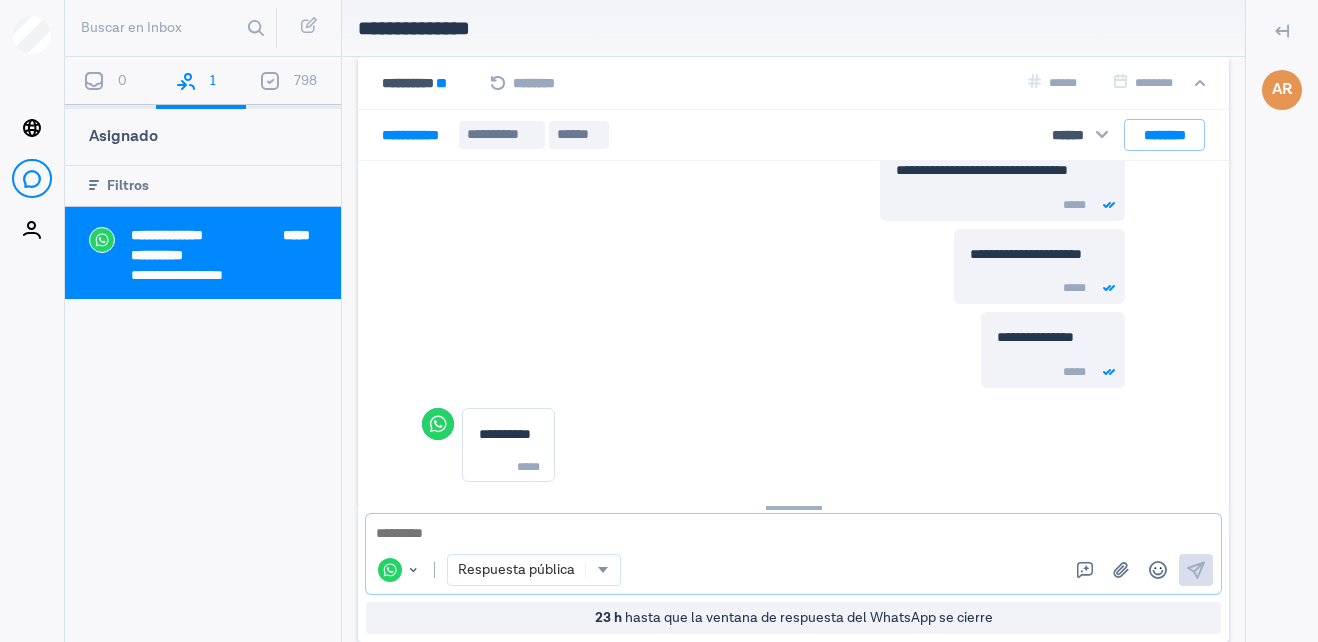 click at bounding box center [786, 534] 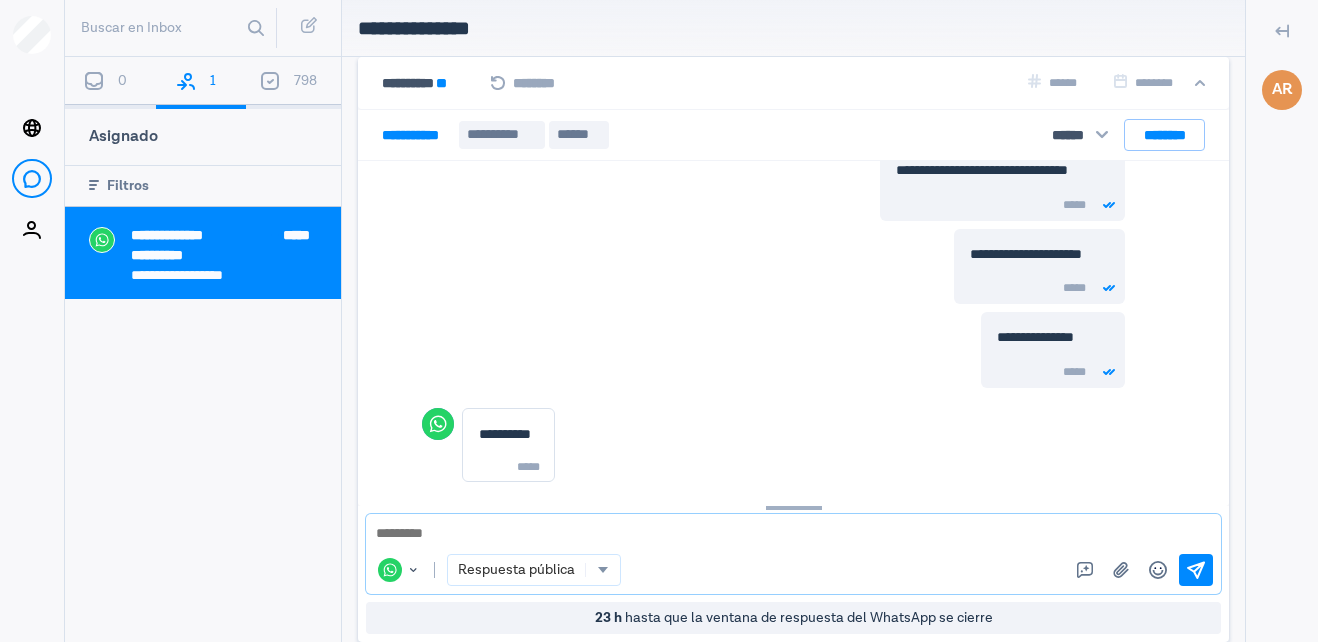 scroll, scrollTop: 1521, scrollLeft: 0, axis: vertical 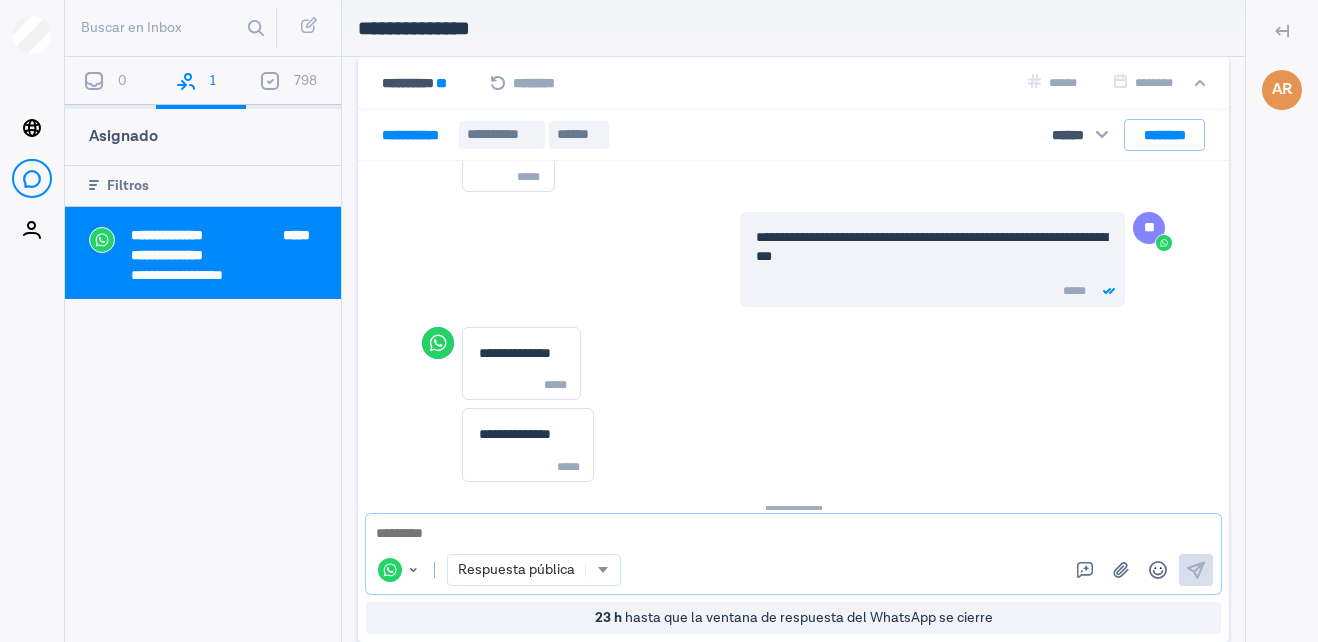 click at bounding box center (786, 534) 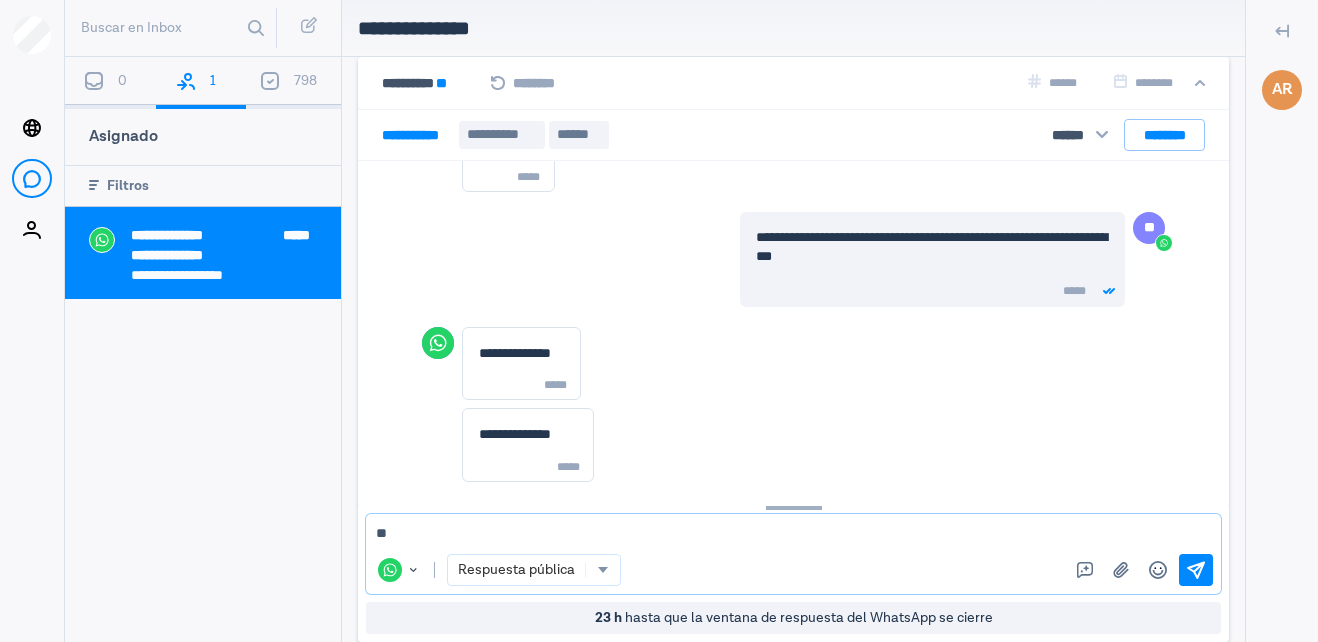 type on "***" 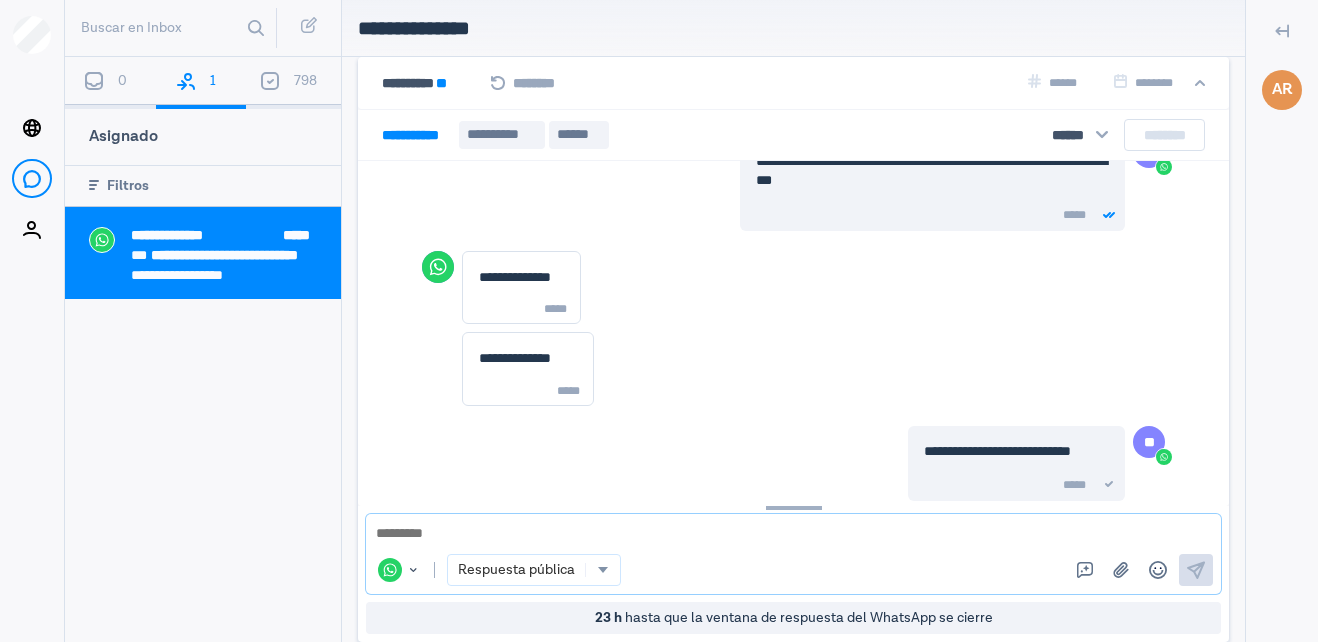 scroll, scrollTop: 1791, scrollLeft: 0, axis: vertical 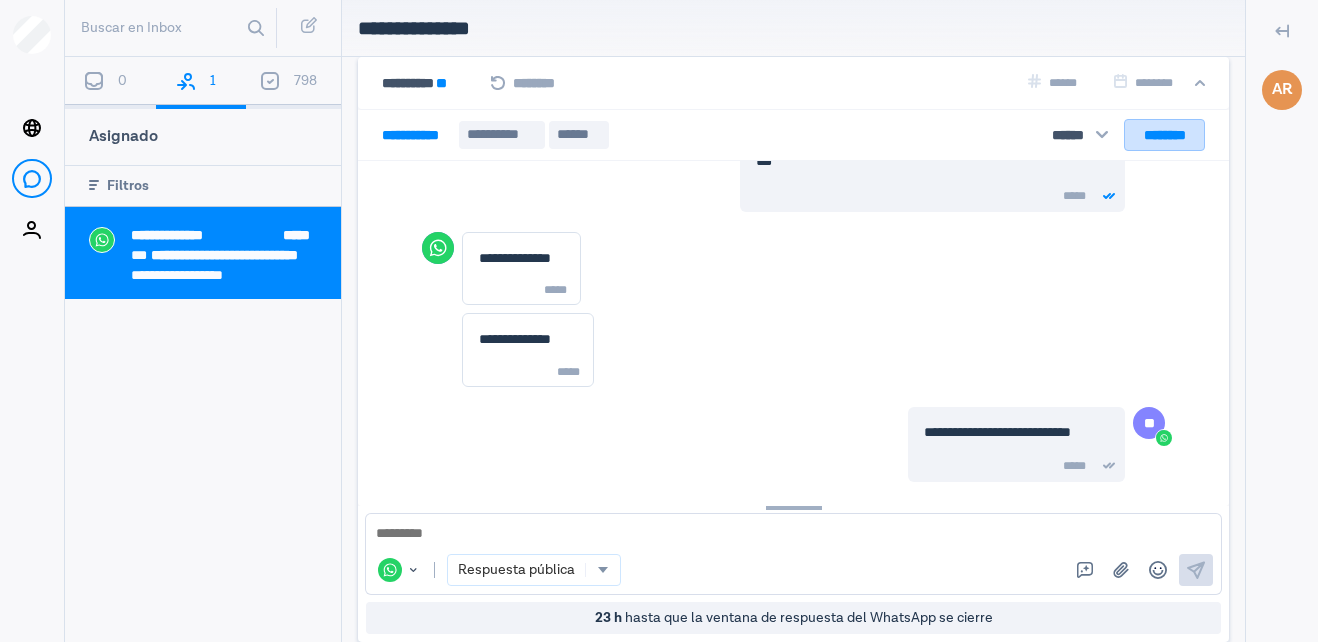 click on "********" at bounding box center [1164, 135] 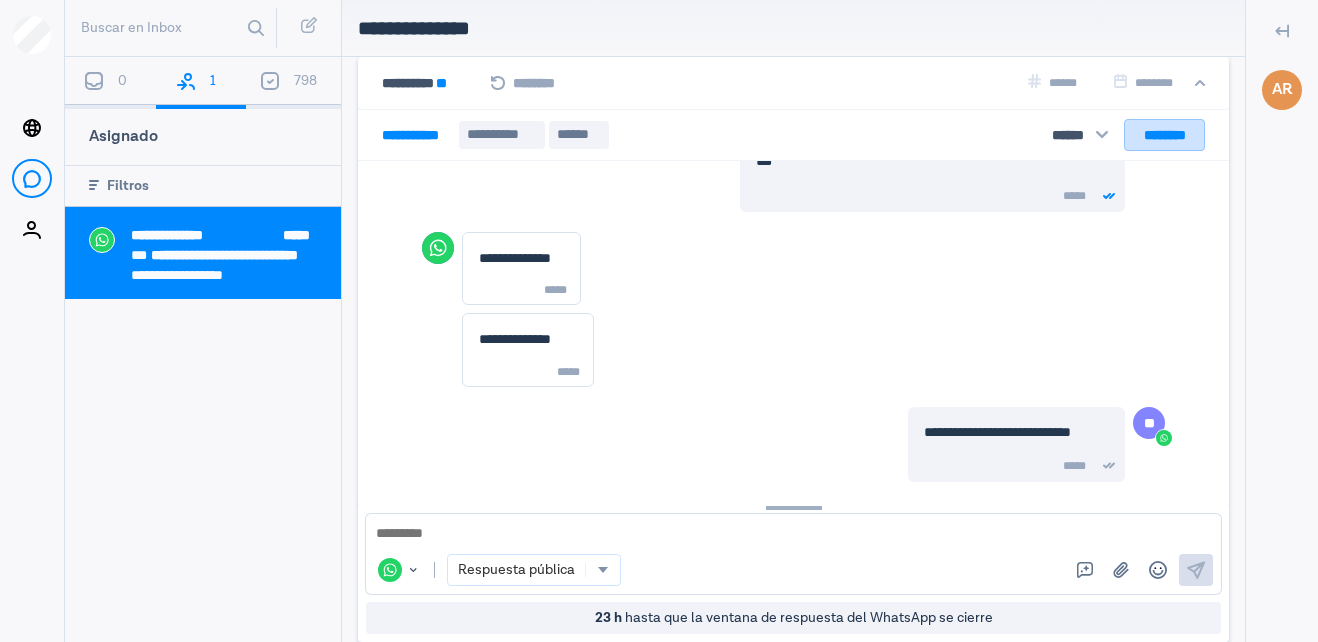 scroll, scrollTop: 1656, scrollLeft: 0, axis: vertical 